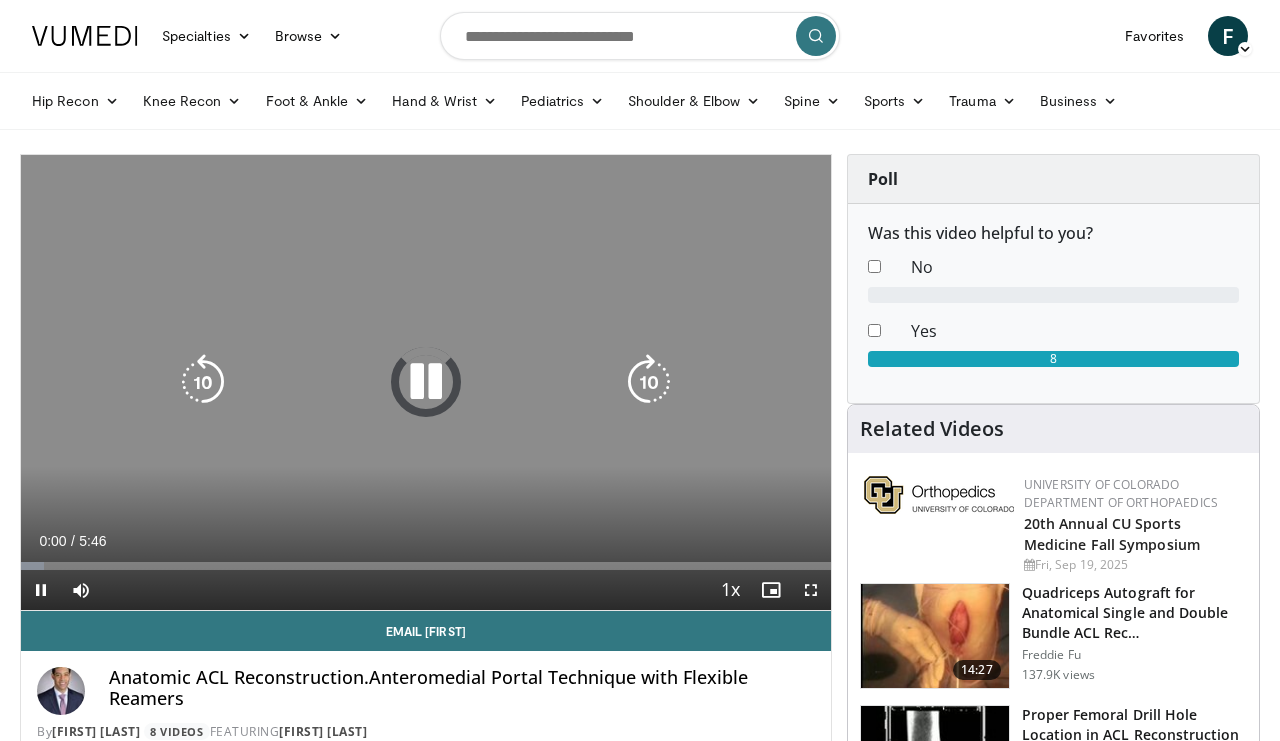 scroll, scrollTop: 0, scrollLeft: 0, axis: both 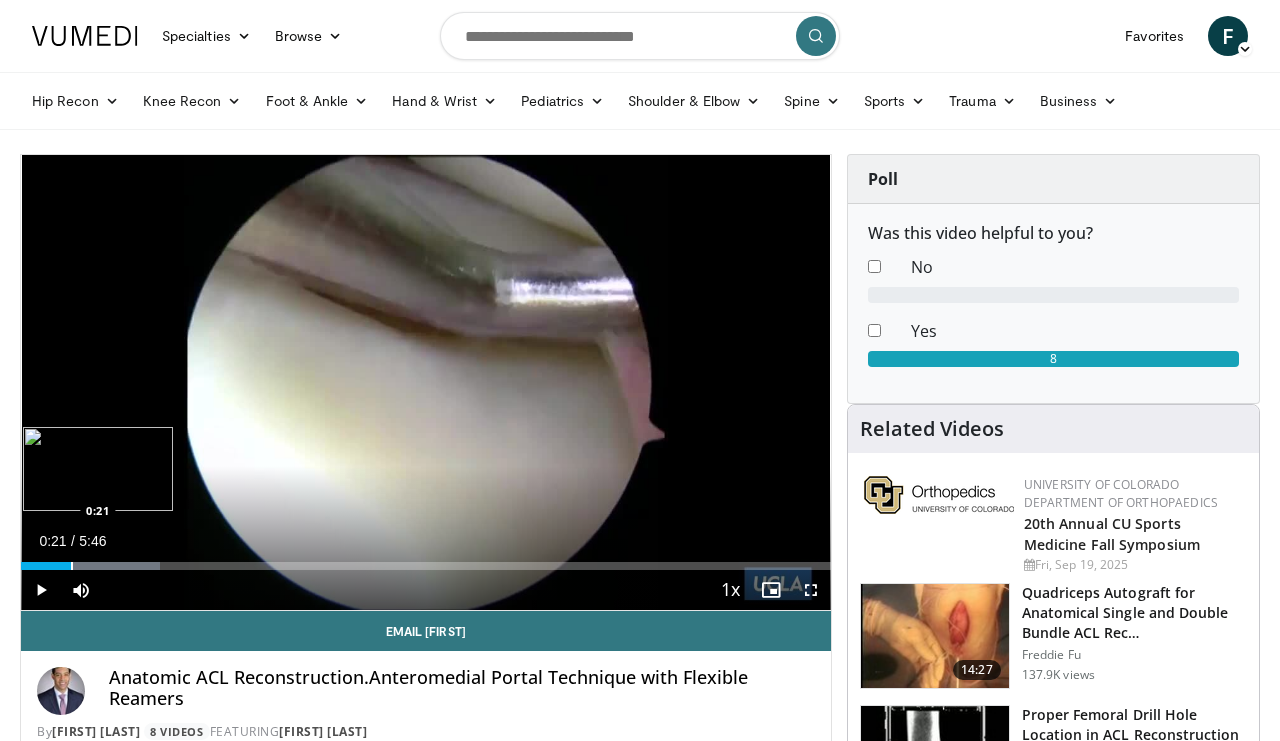 click at bounding box center [72, 566] 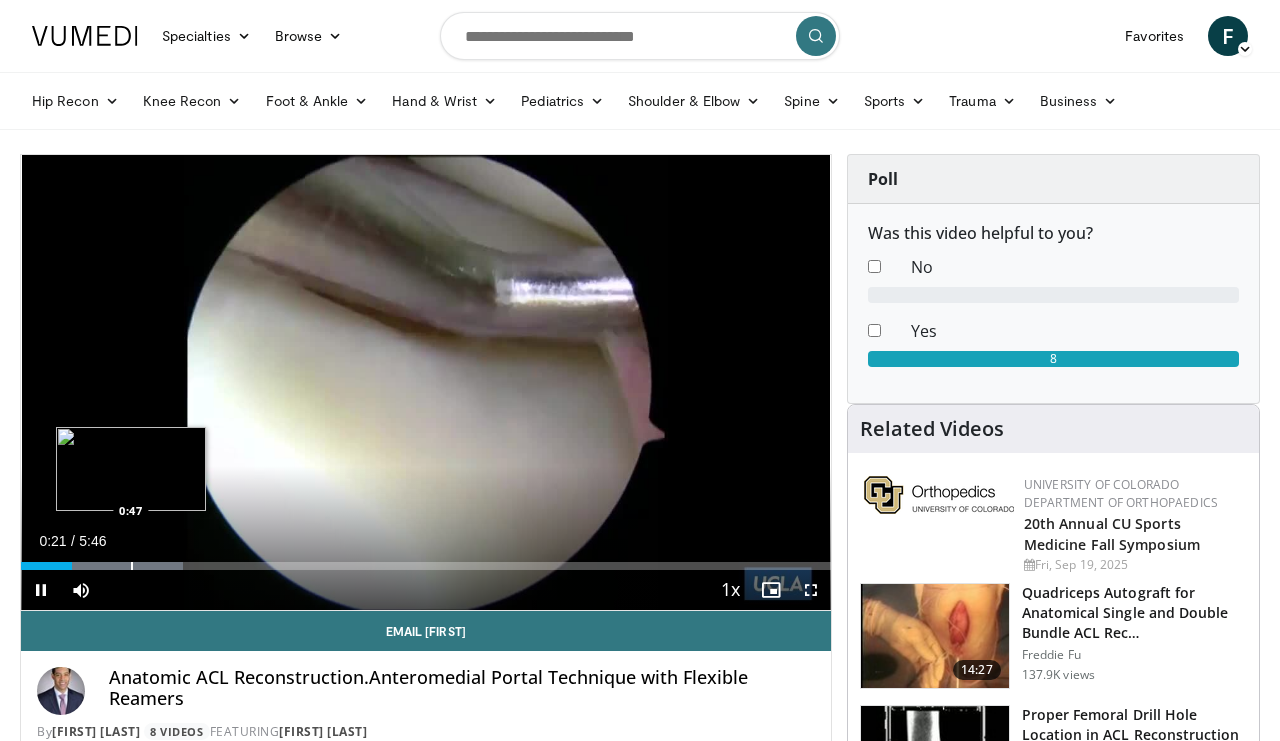 click on "Loaded :  20.01% 0:21 0:47" at bounding box center [426, 560] 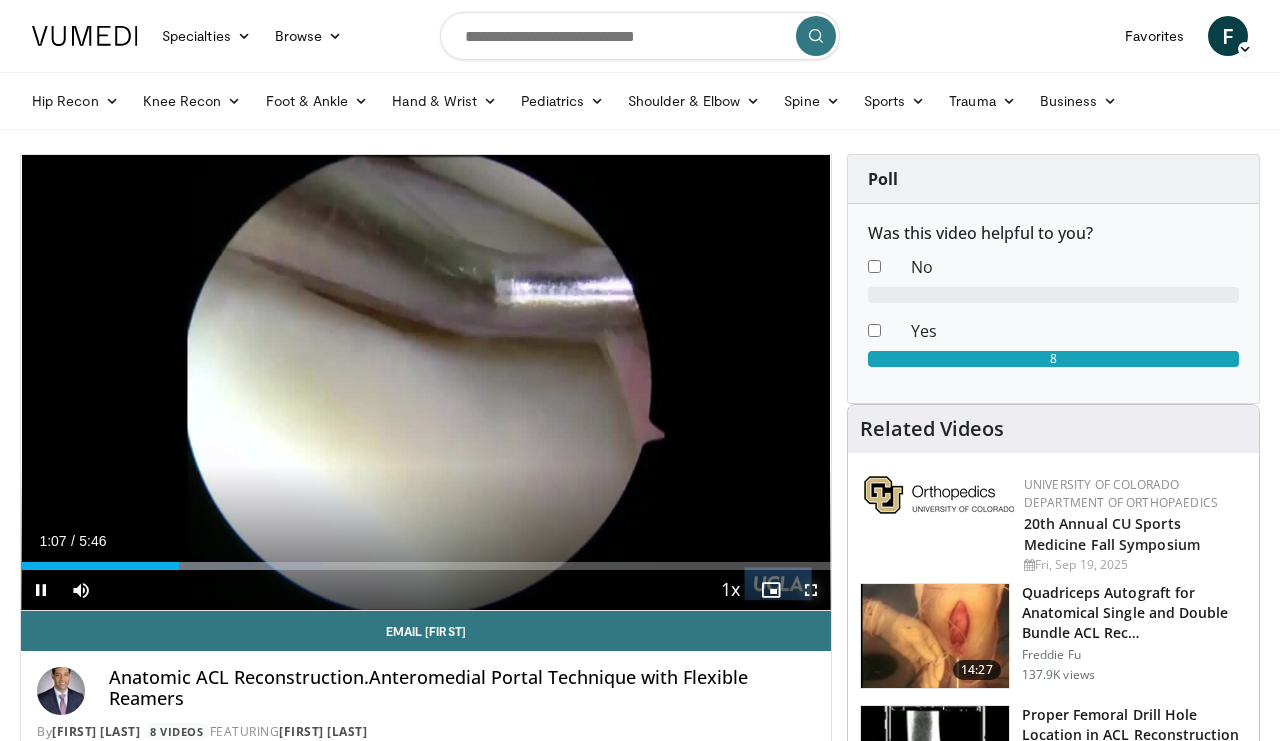click at bounding box center (811, 590) 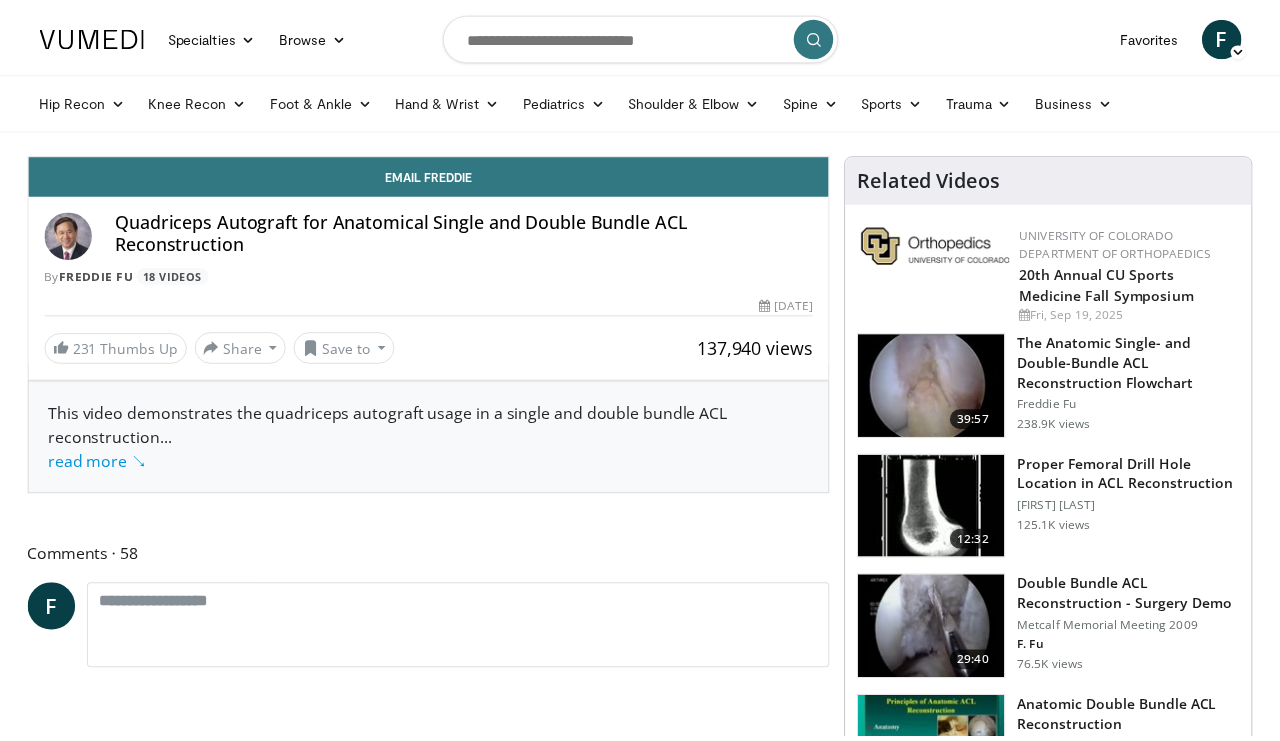 scroll, scrollTop: 0, scrollLeft: 0, axis: both 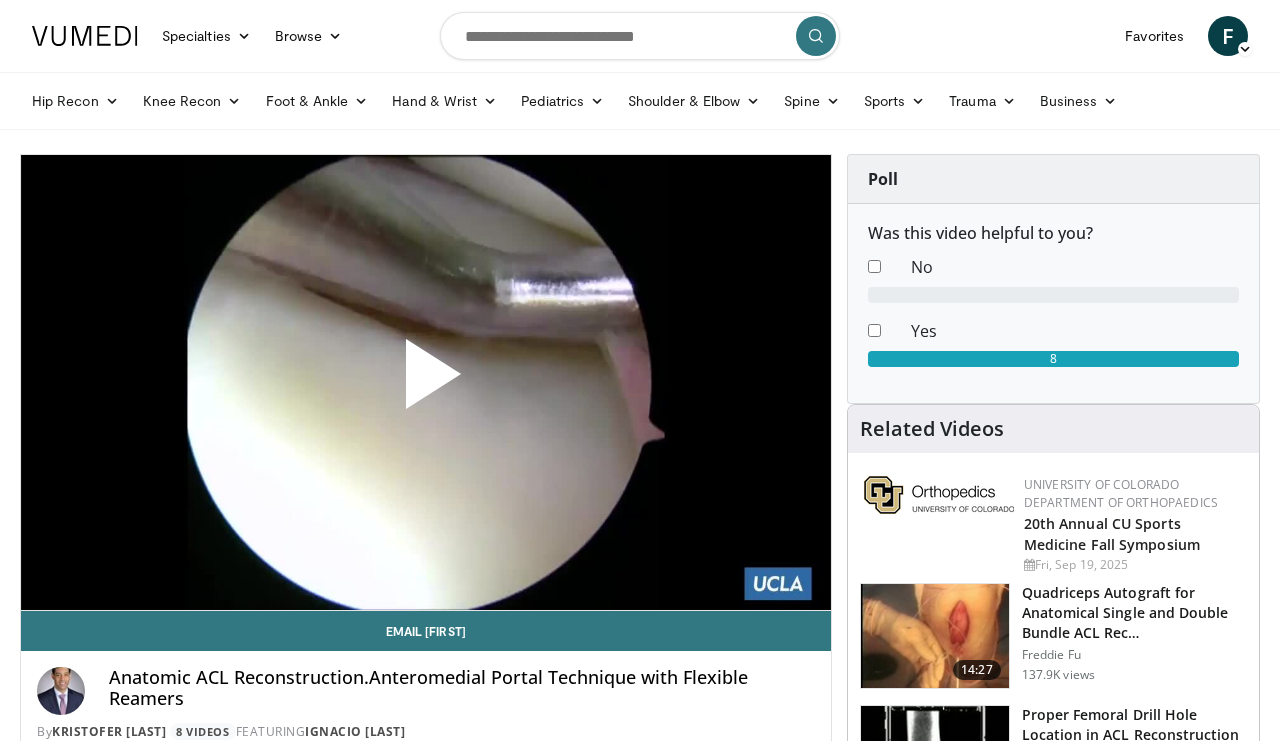 click at bounding box center [640, 36] 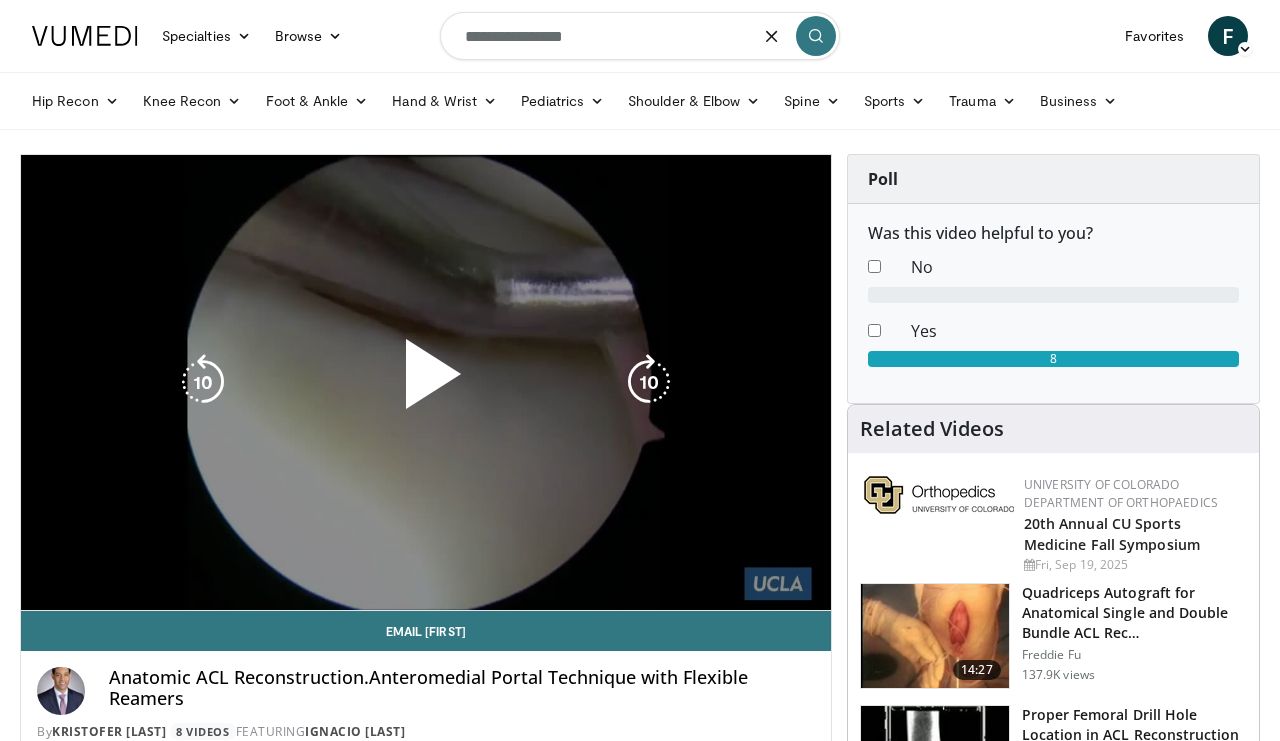 type on "**********" 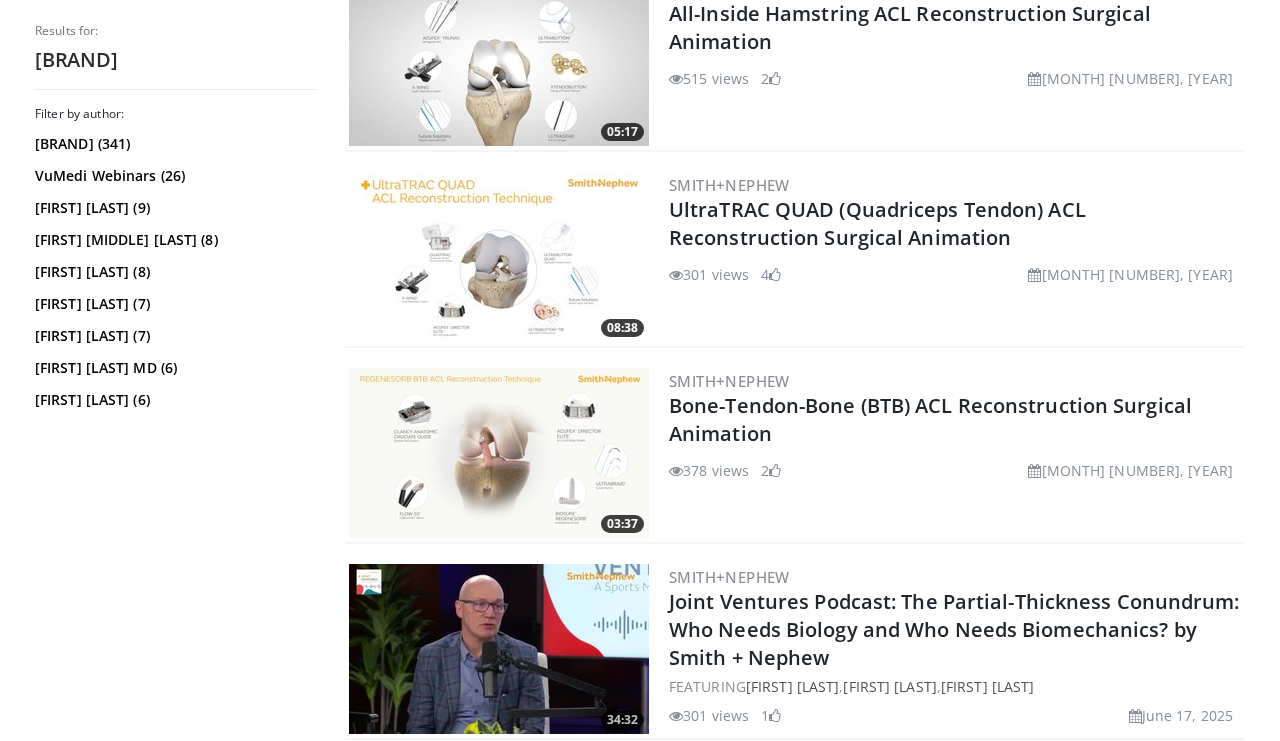 scroll, scrollTop: 1044, scrollLeft: 0, axis: vertical 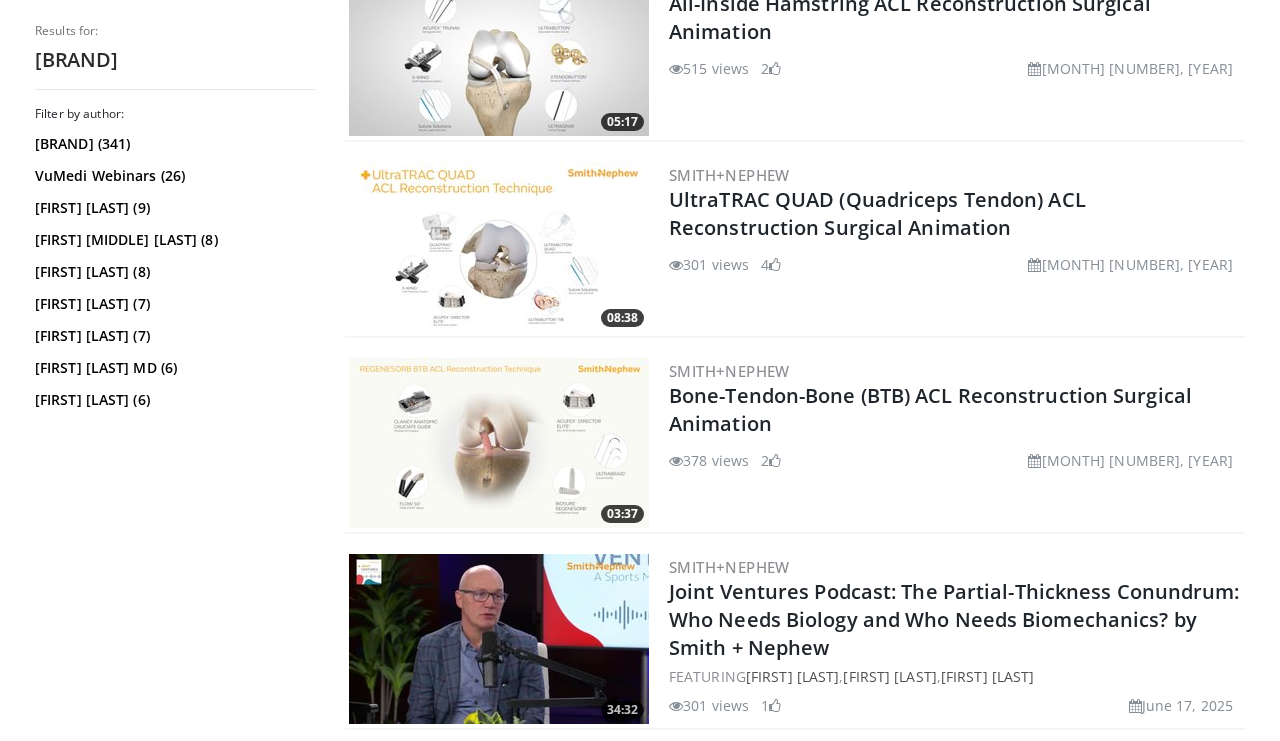 click at bounding box center [499, 443] 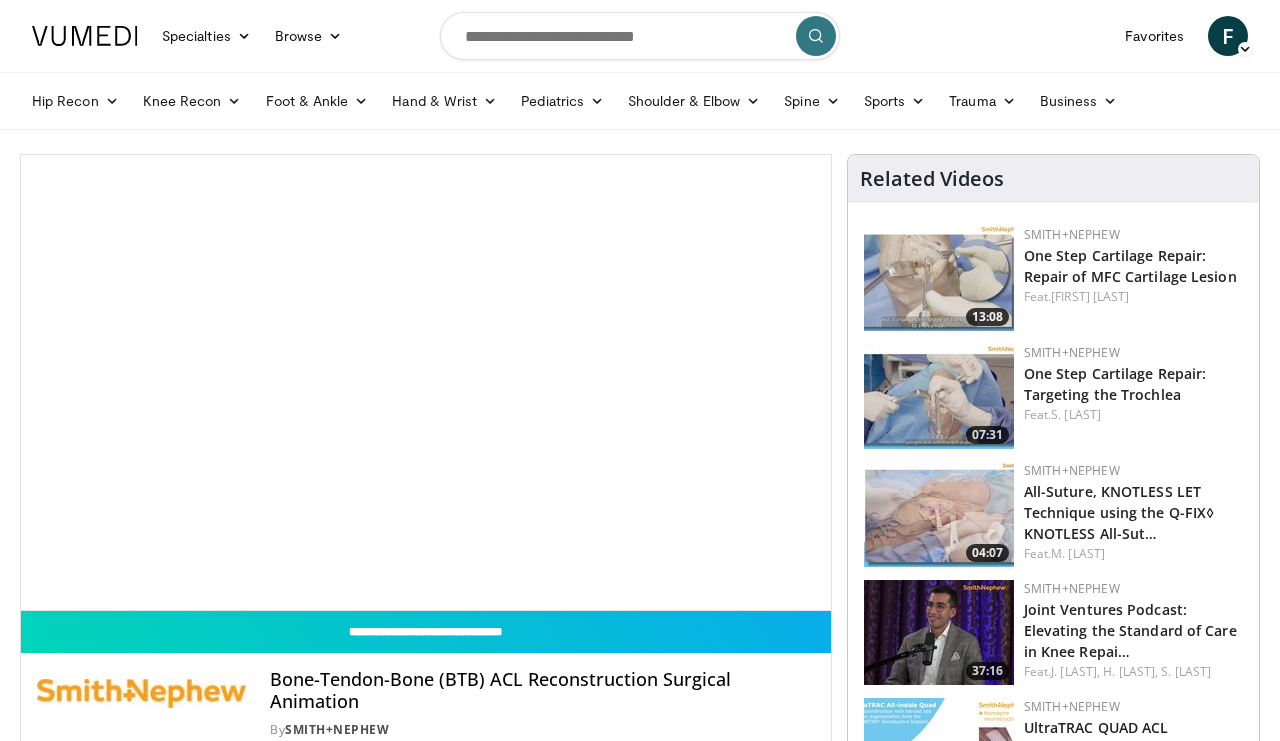 scroll, scrollTop: 0, scrollLeft: 0, axis: both 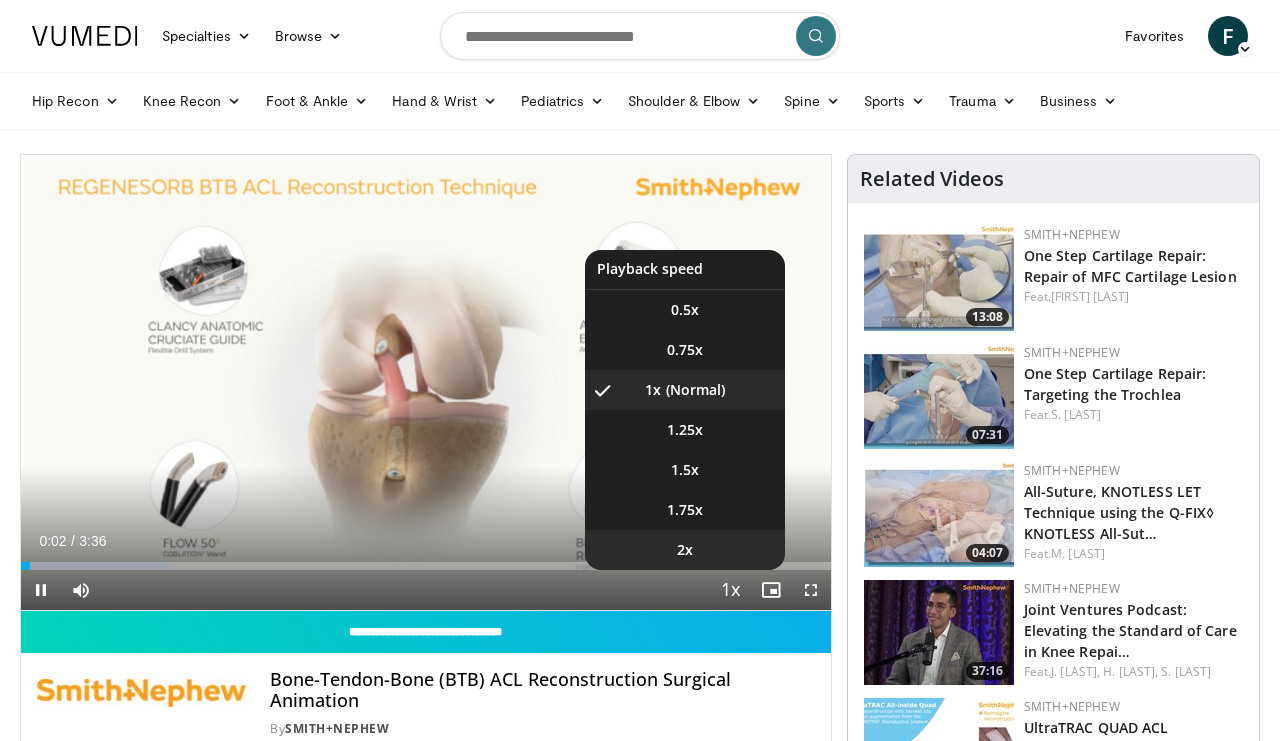 click on "2x" at bounding box center [685, 550] 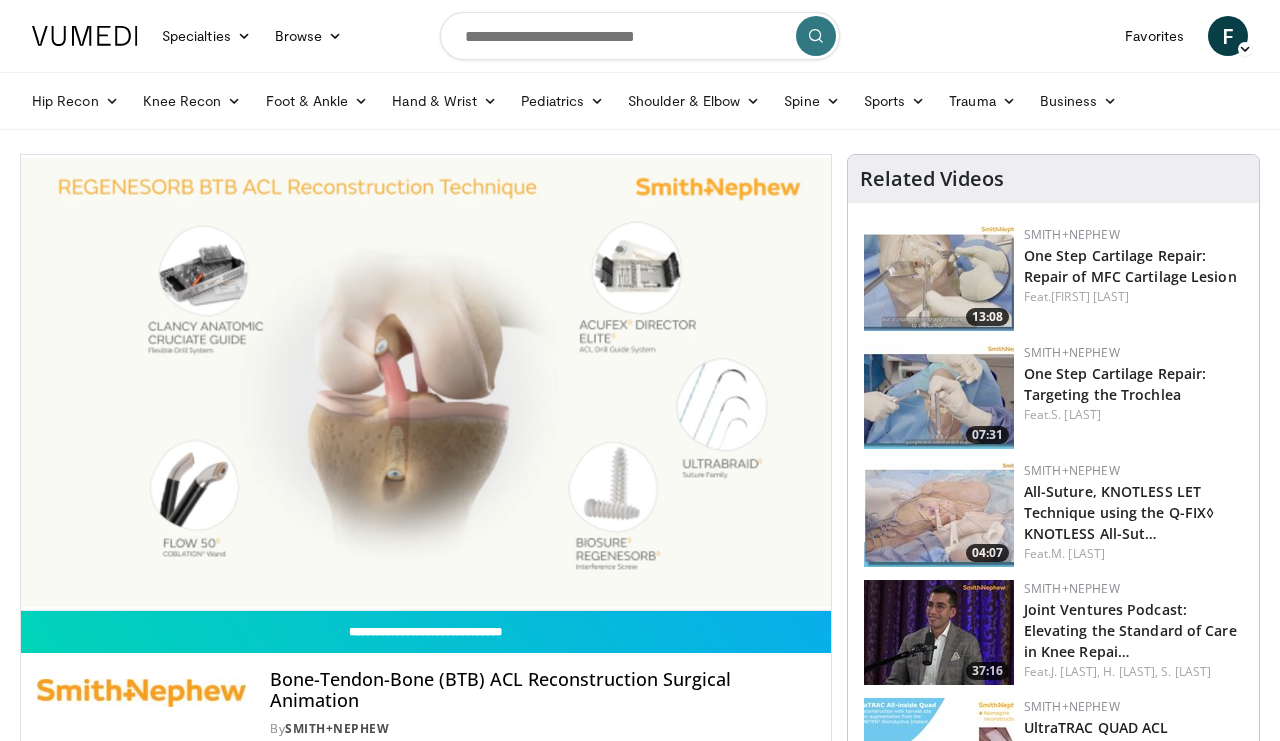 click on "Bone-Tendon-Bone (BTB) ACL Reconstruction Surgical Animation
By
Smith+Nephew
By
Smith+Nephew" at bounding box center (426, 697) 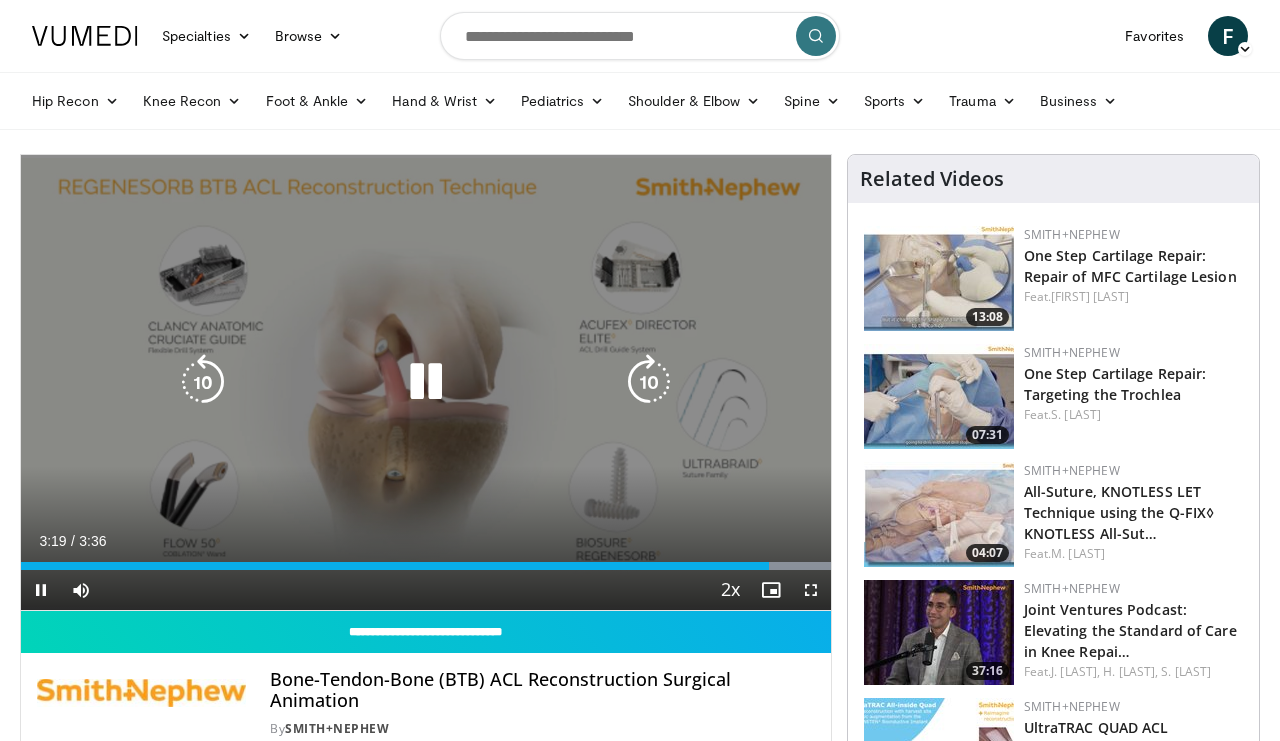 click at bounding box center [203, 382] 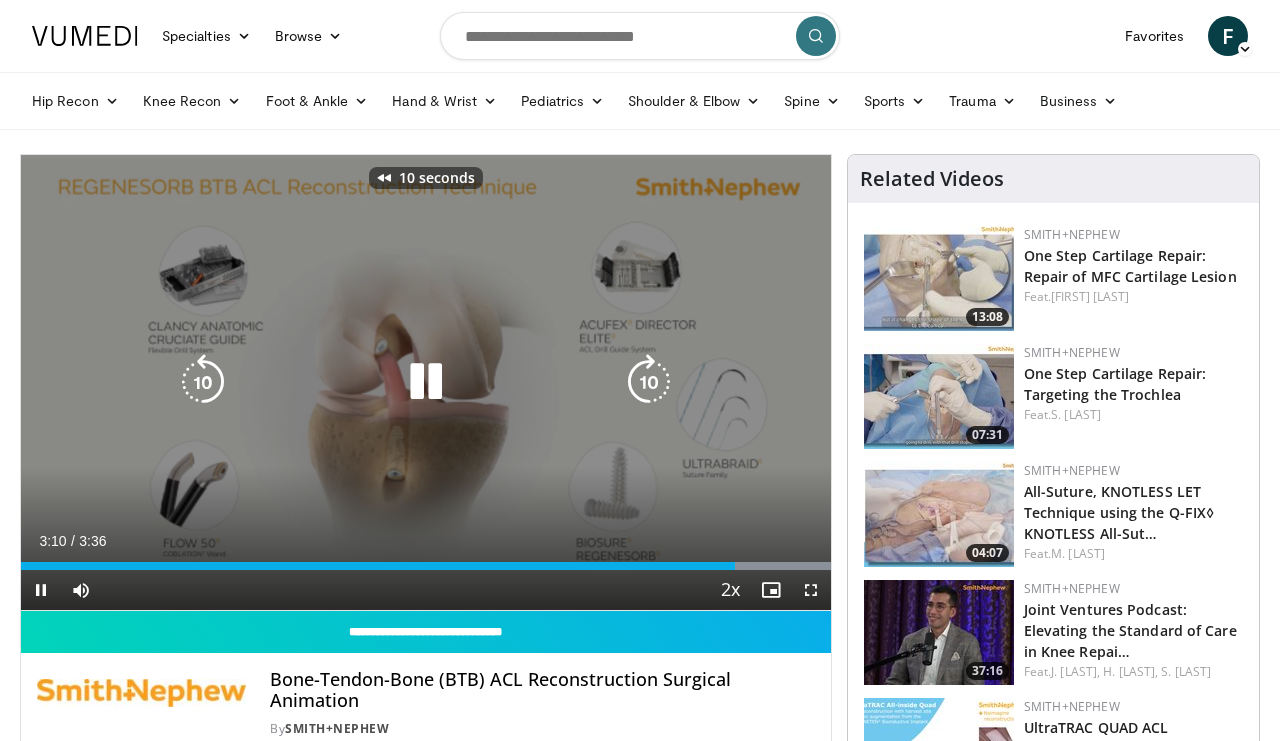 click at bounding box center [203, 382] 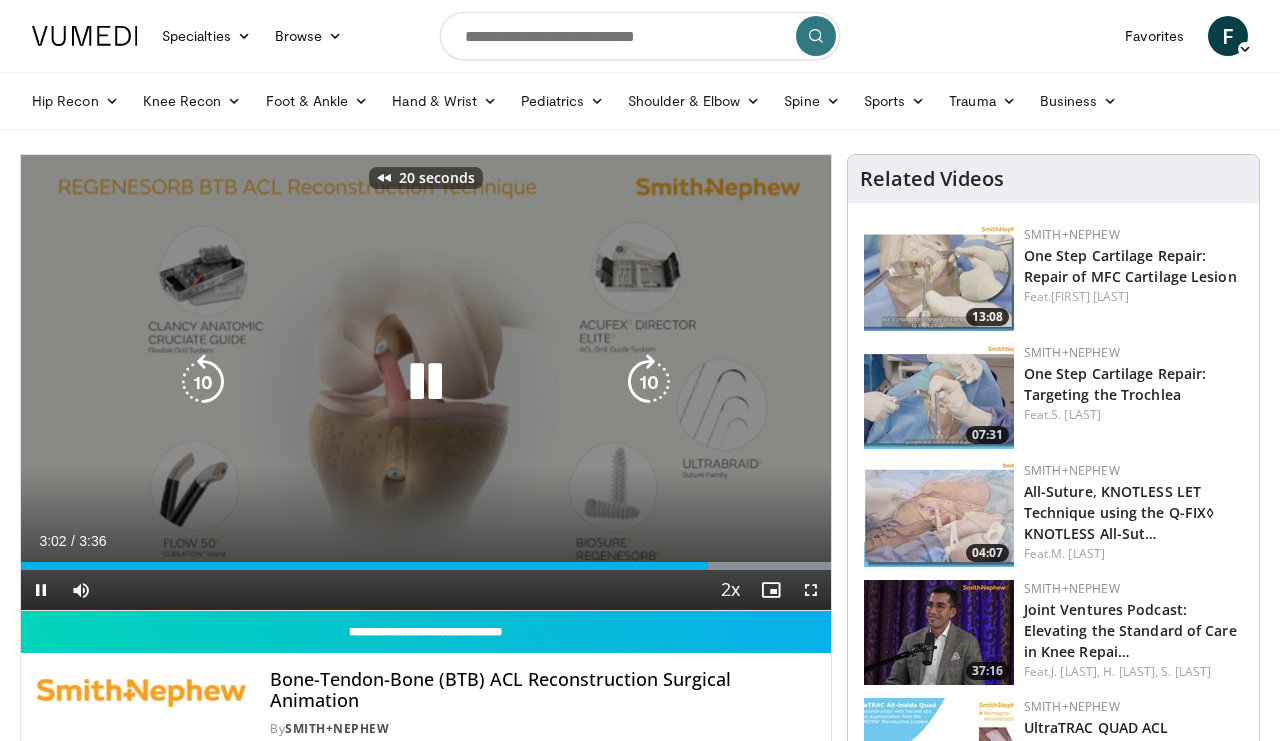 click at bounding box center [649, 382] 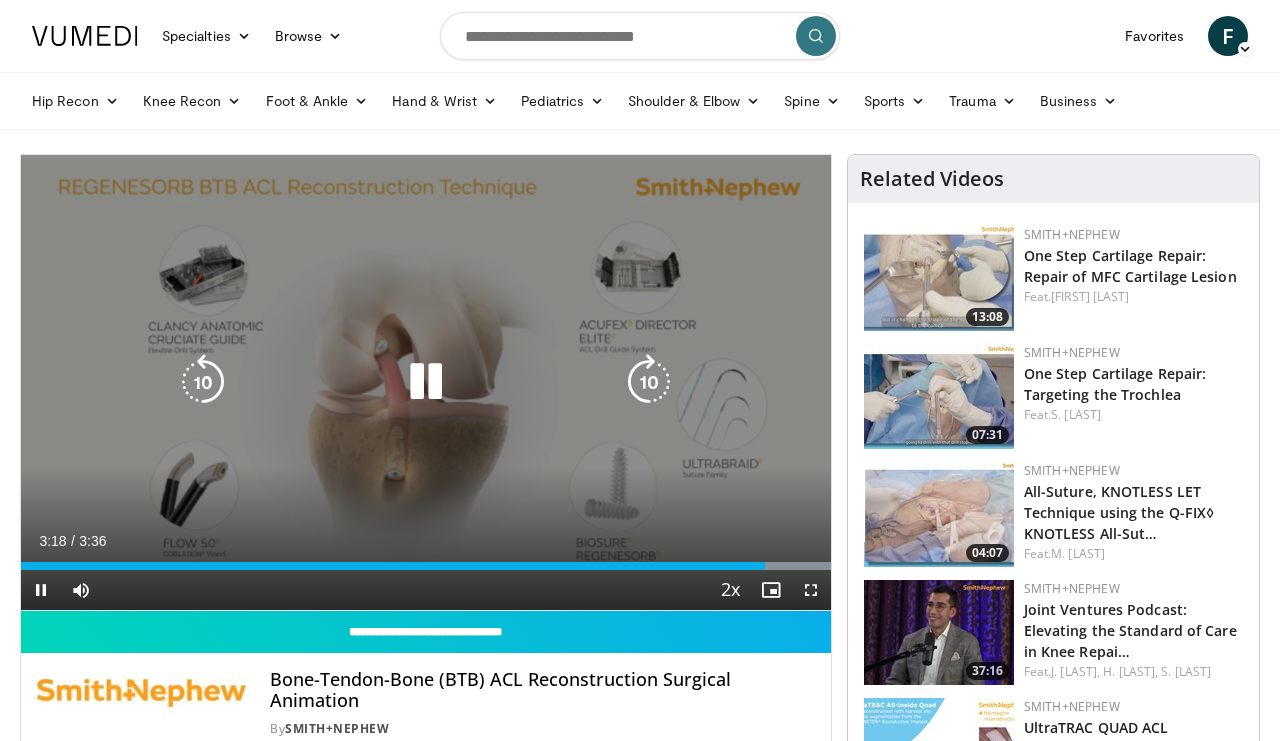 click at bounding box center [203, 382] 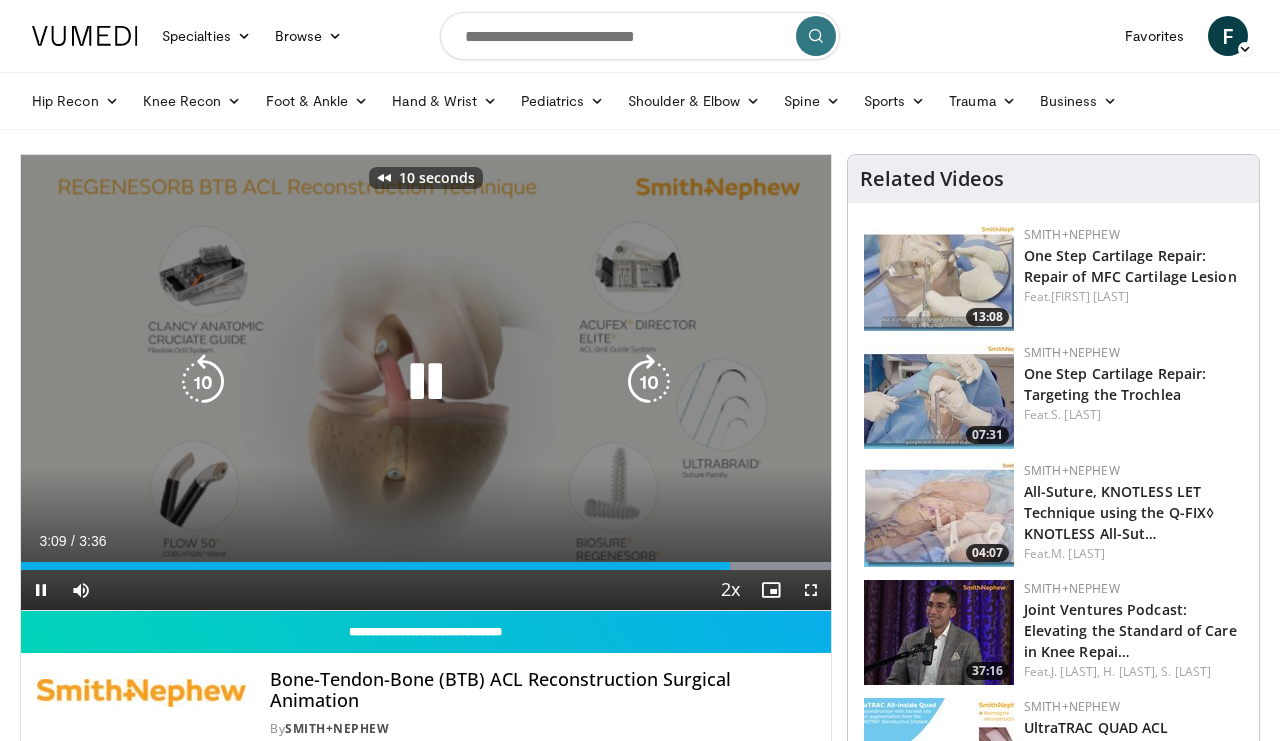 click at bounding box center [203, 382] 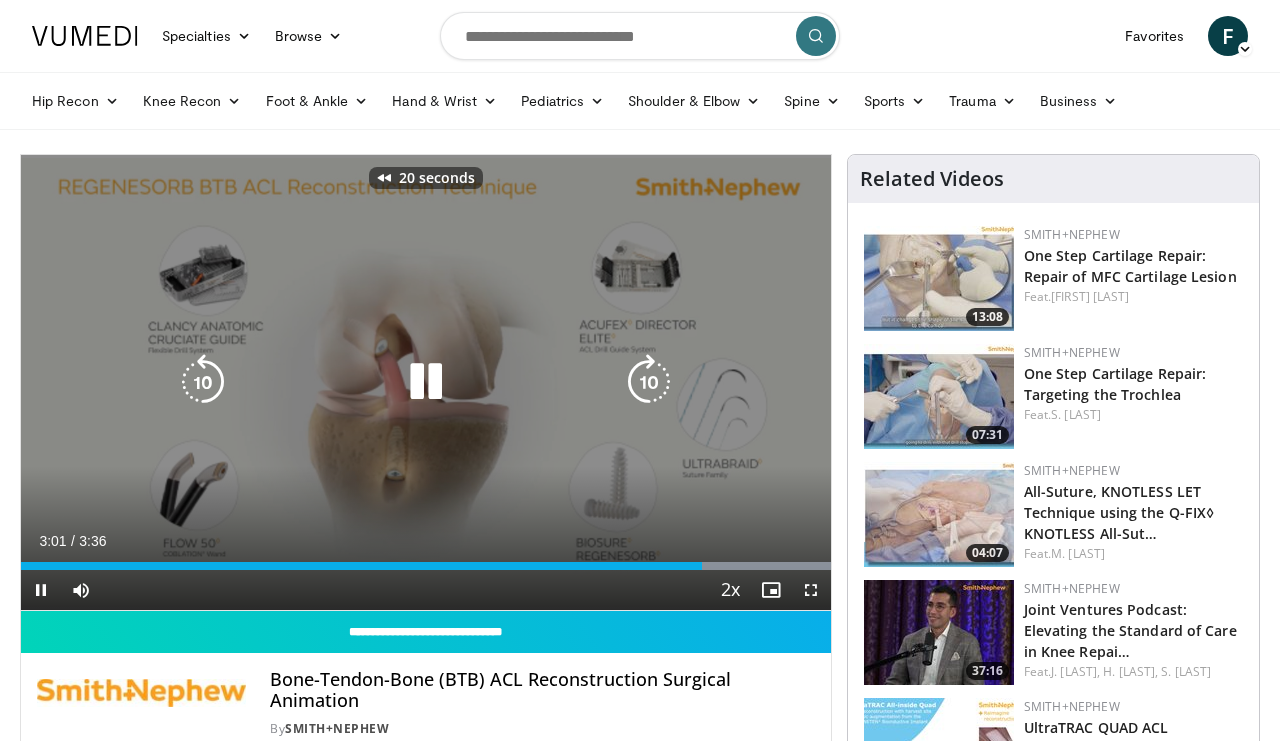 click on "20 seconds
Tap to unmute" at bounding box center [426, 382] 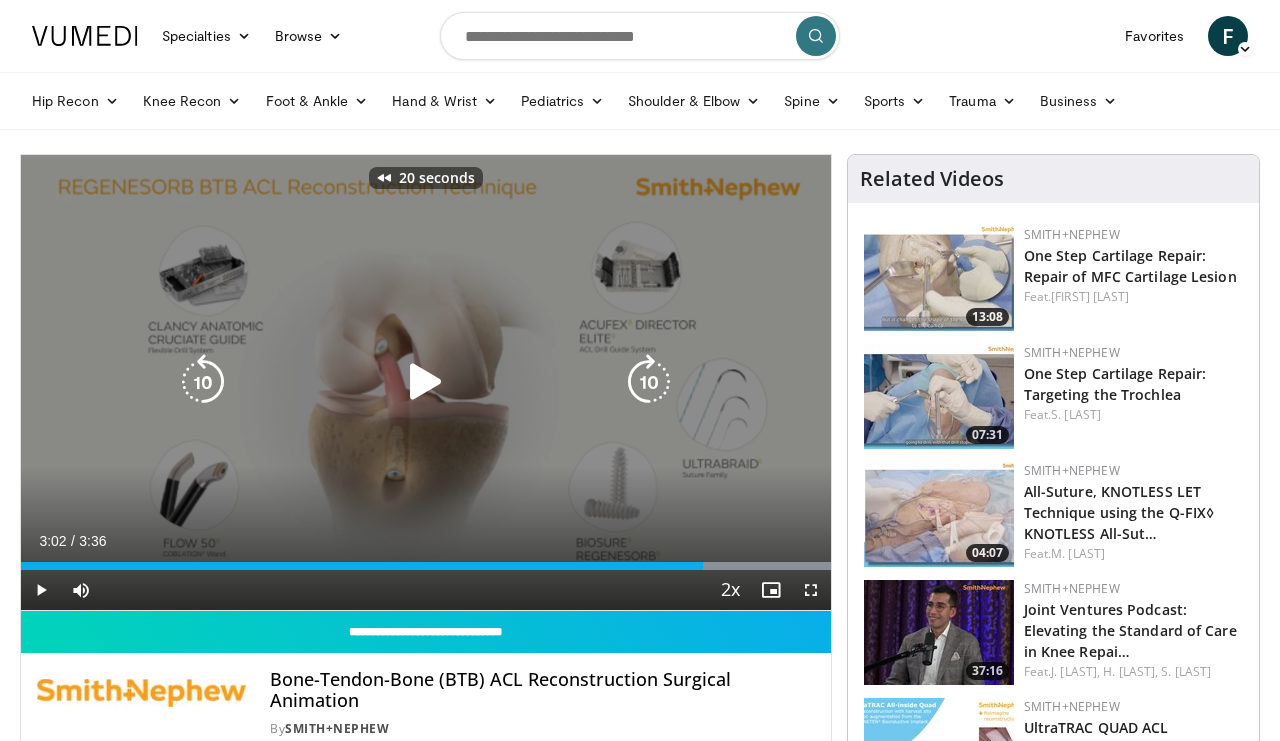 click at bounding box center [649, 382] 